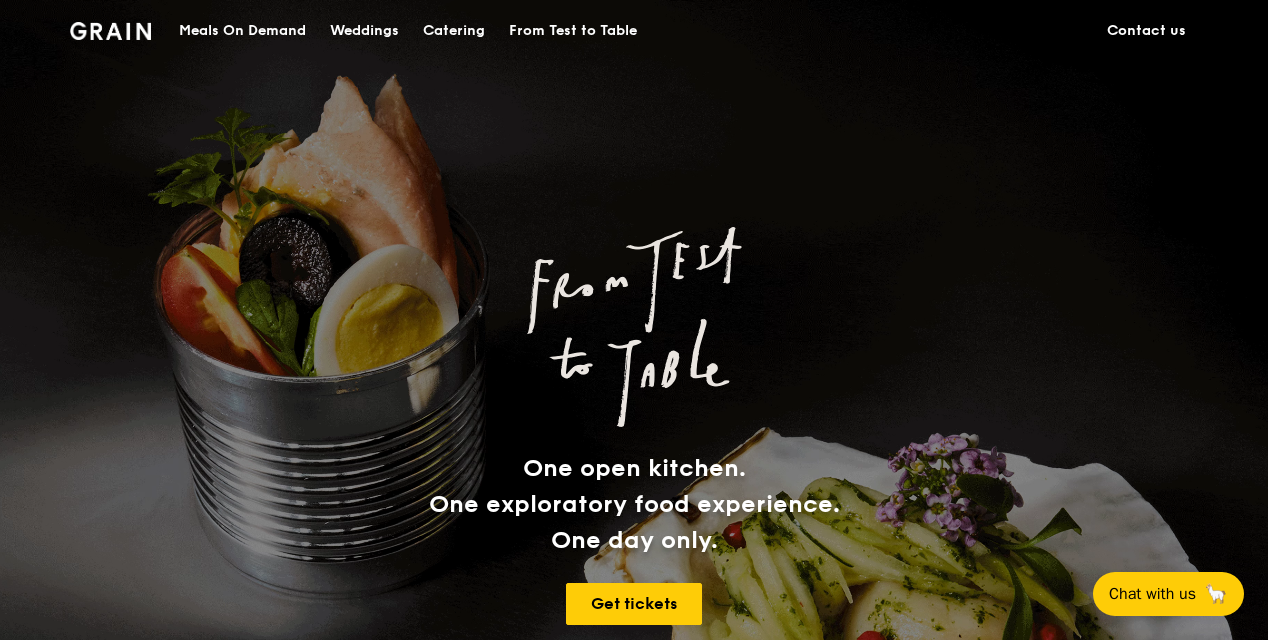 scroll, scrollTop: 0, scrollLeft: 0, axis: both 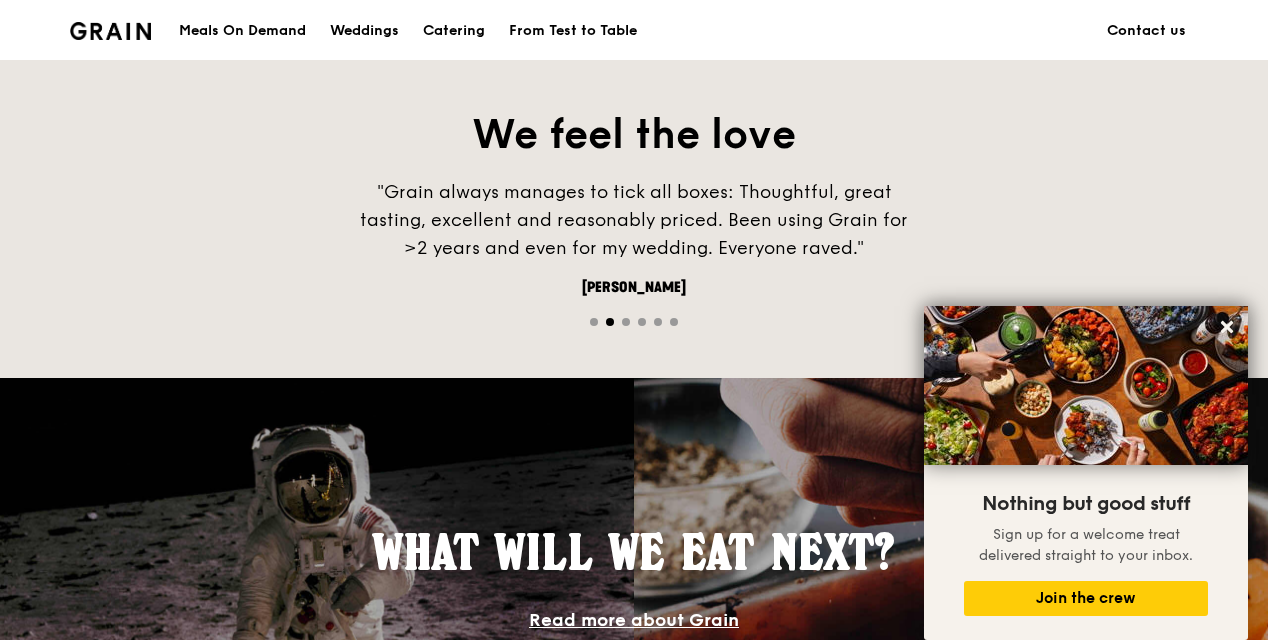 drag, startPoint x: 1226, startPoint y: 320, endPoint x: 1209, endPoint y: 311, distance: 19.235384 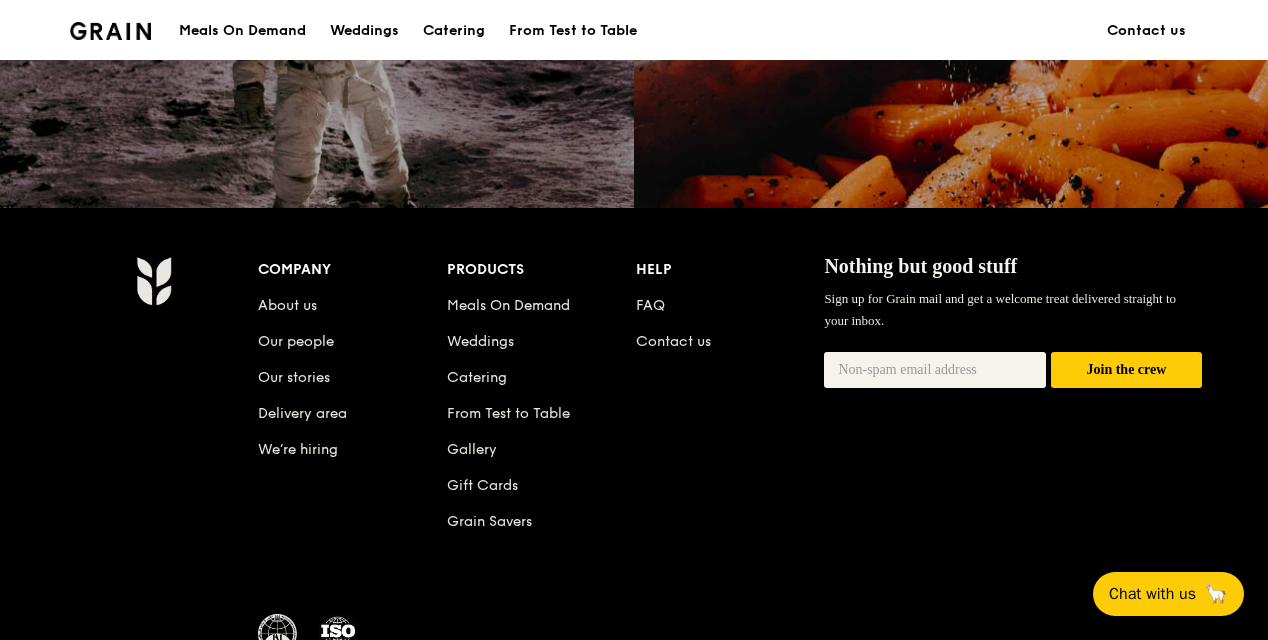scroll, scrollTop: 1729, scrollLeft: 0, axis: vertical 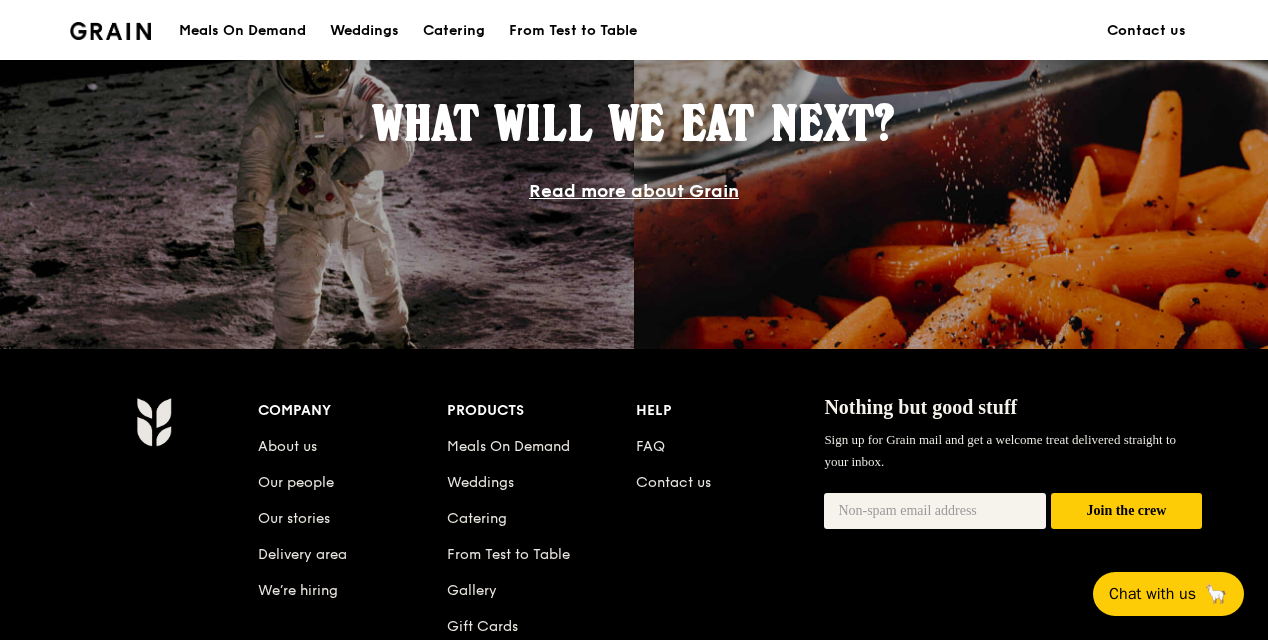 click on "Read more about Grain" at bounding box center (634, 191) 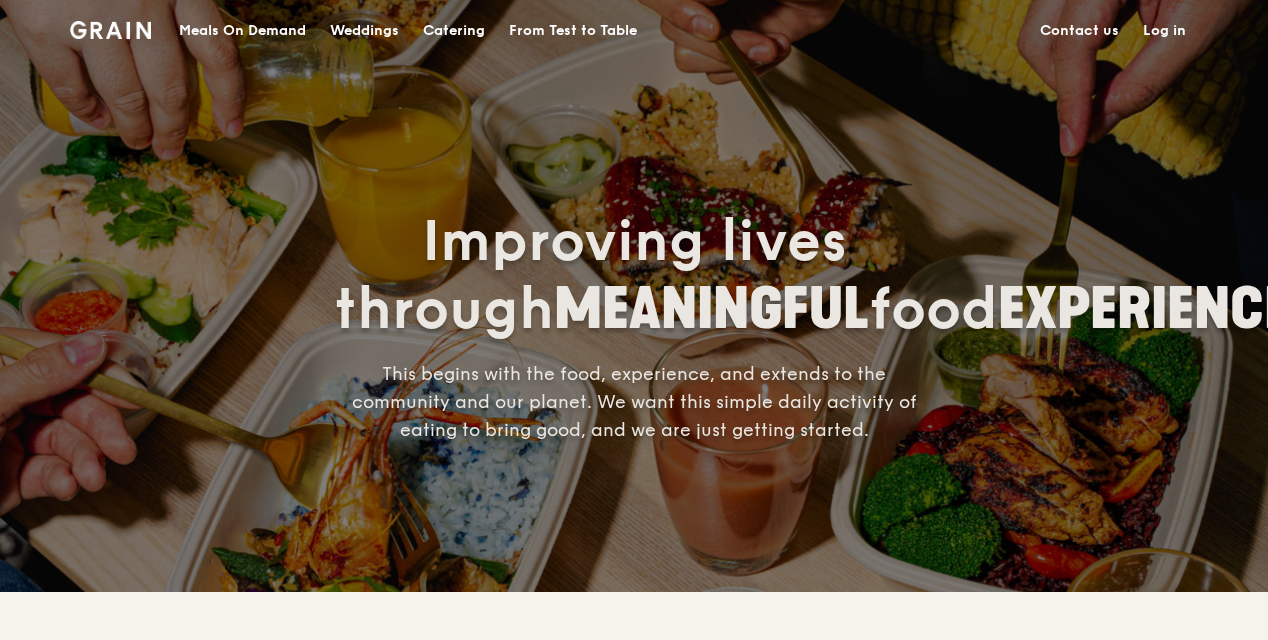 scroll, scrollTop: 0, scrollLeft: 0, axis: both 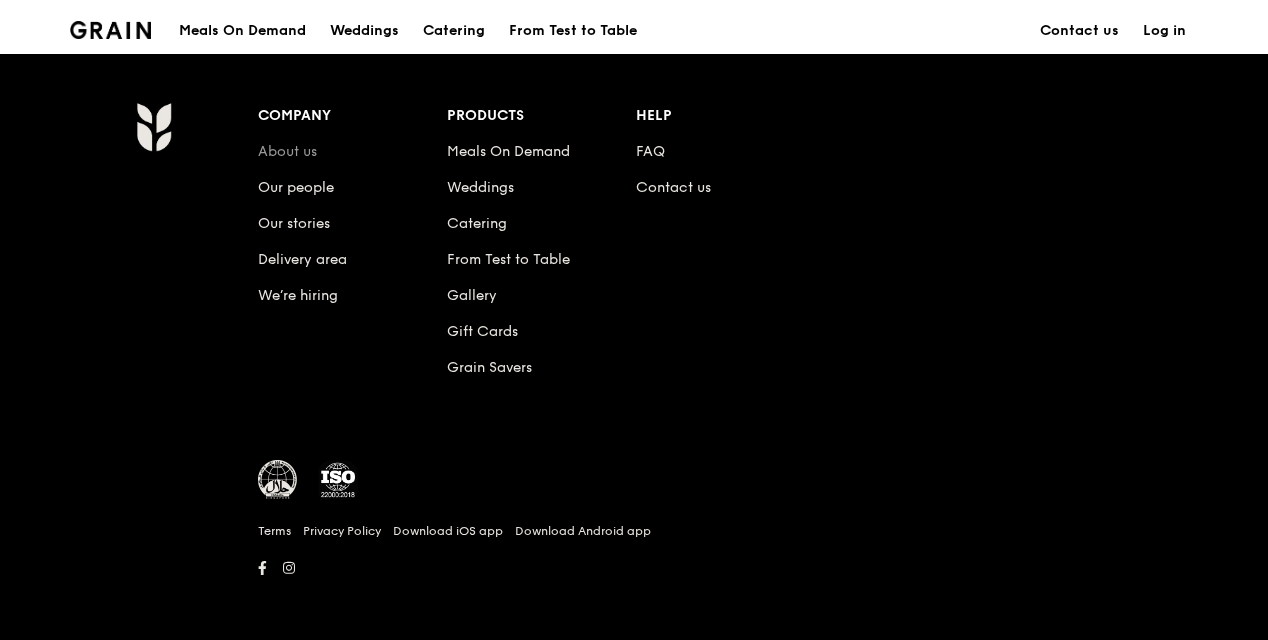 click on "About us" at bounding box center (287, 151) 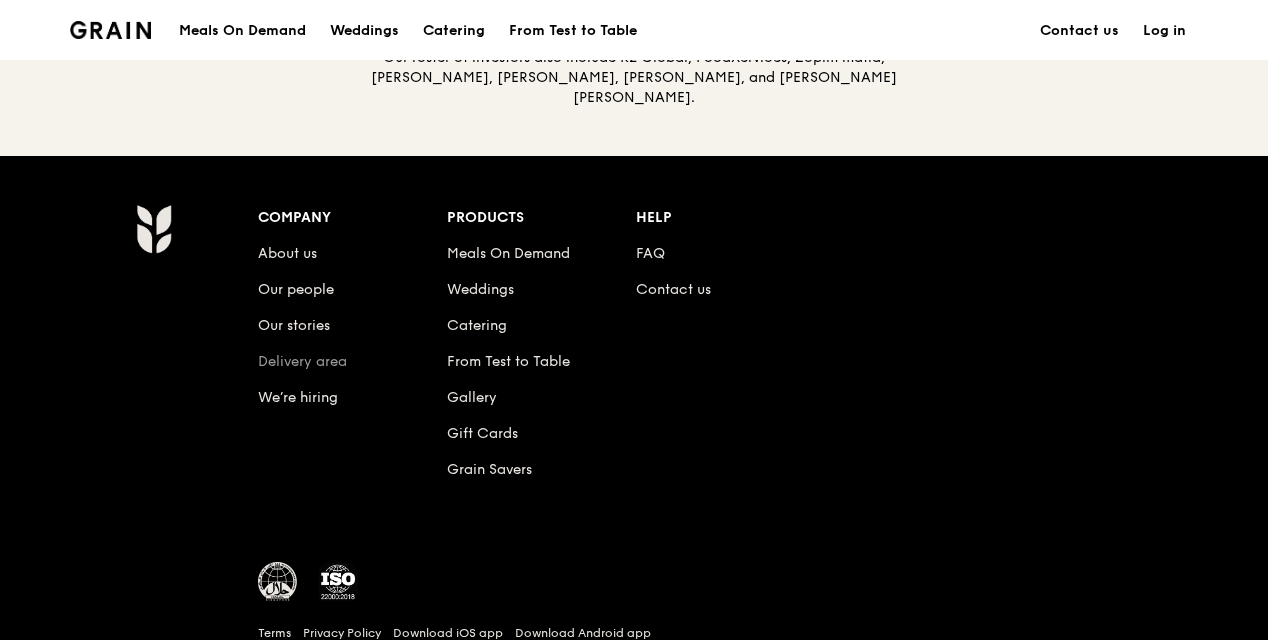 scroll, scrollTop: 2238, scrollLeft: 0, axis: vertical 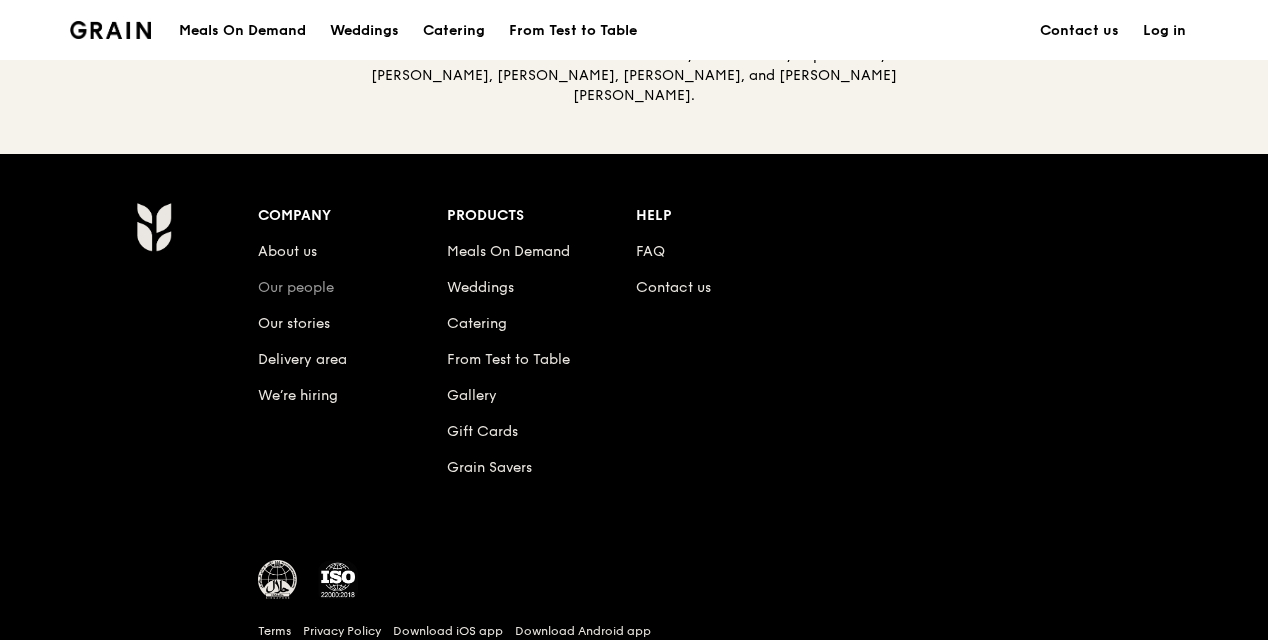 click on "Our people" at bounding box center (296, 287) 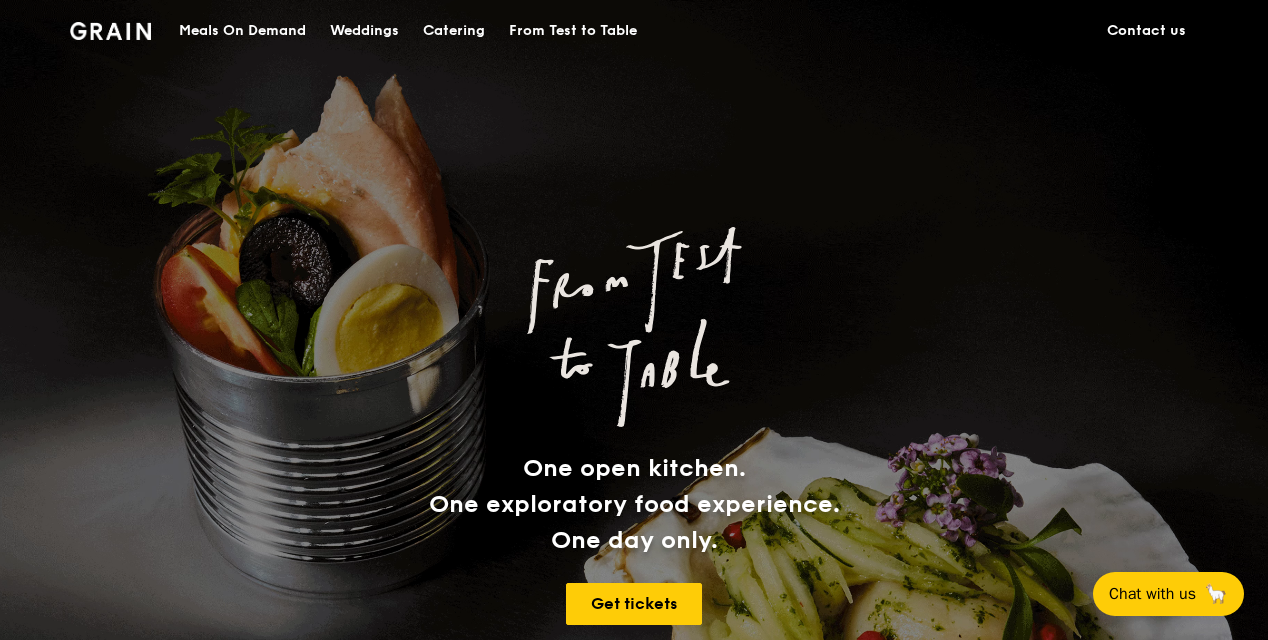 scroll, scrollTop: 0, scrollLeft: 0, axis: both 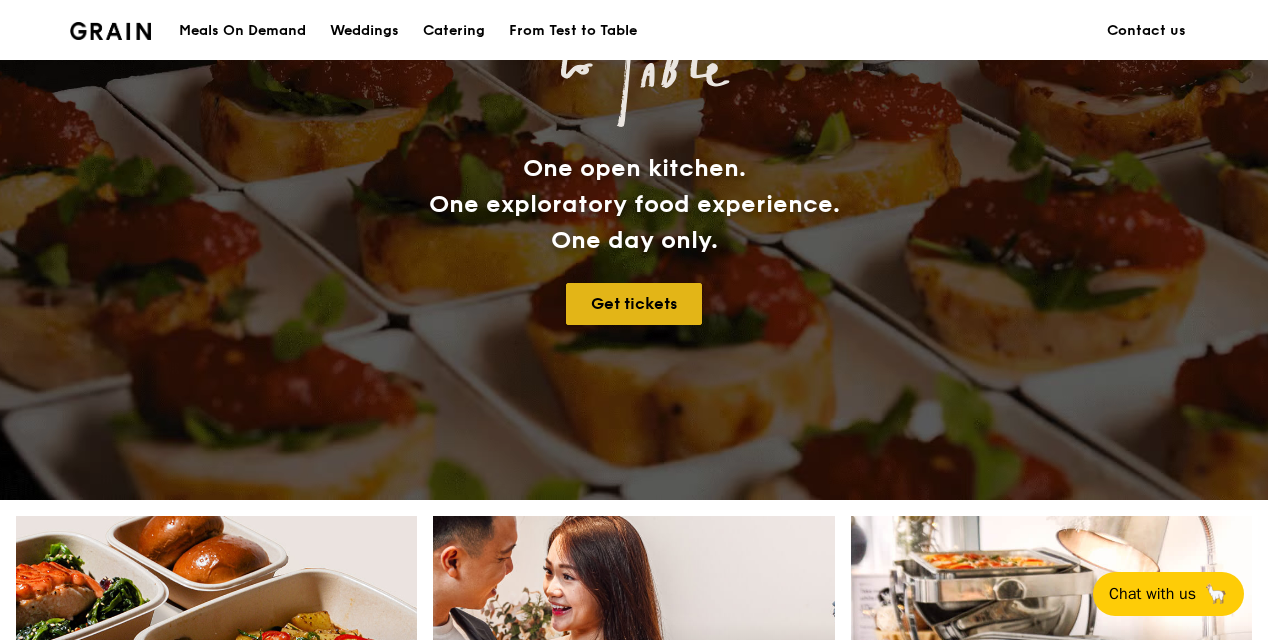 click on "Get tickets" at bounding box center (634, 304) 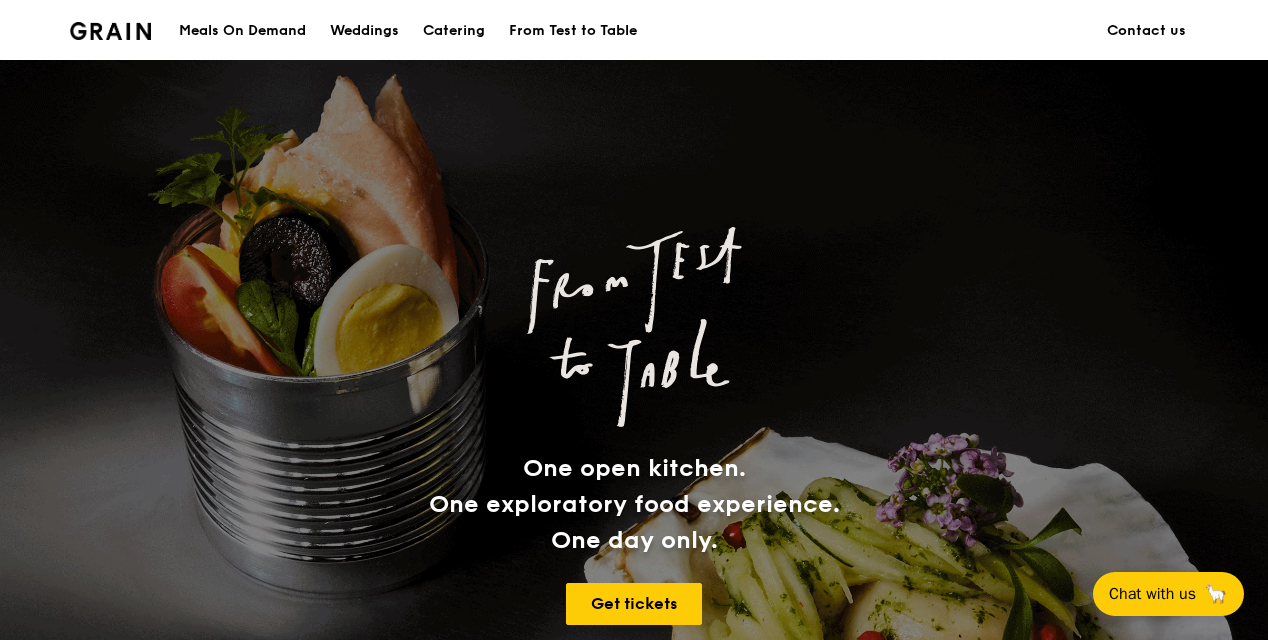 scroll, scrollTop: 606, scrollLeft: 0, axis: vertical 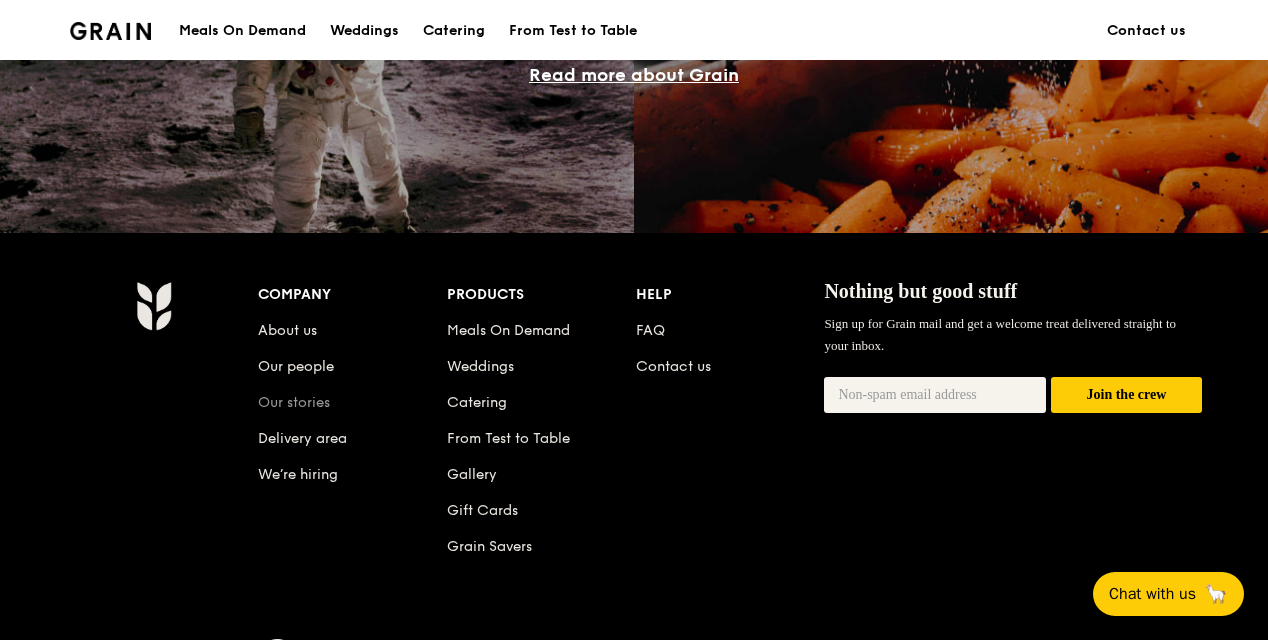 click on "Our stories" at bounding box center (294, 402) 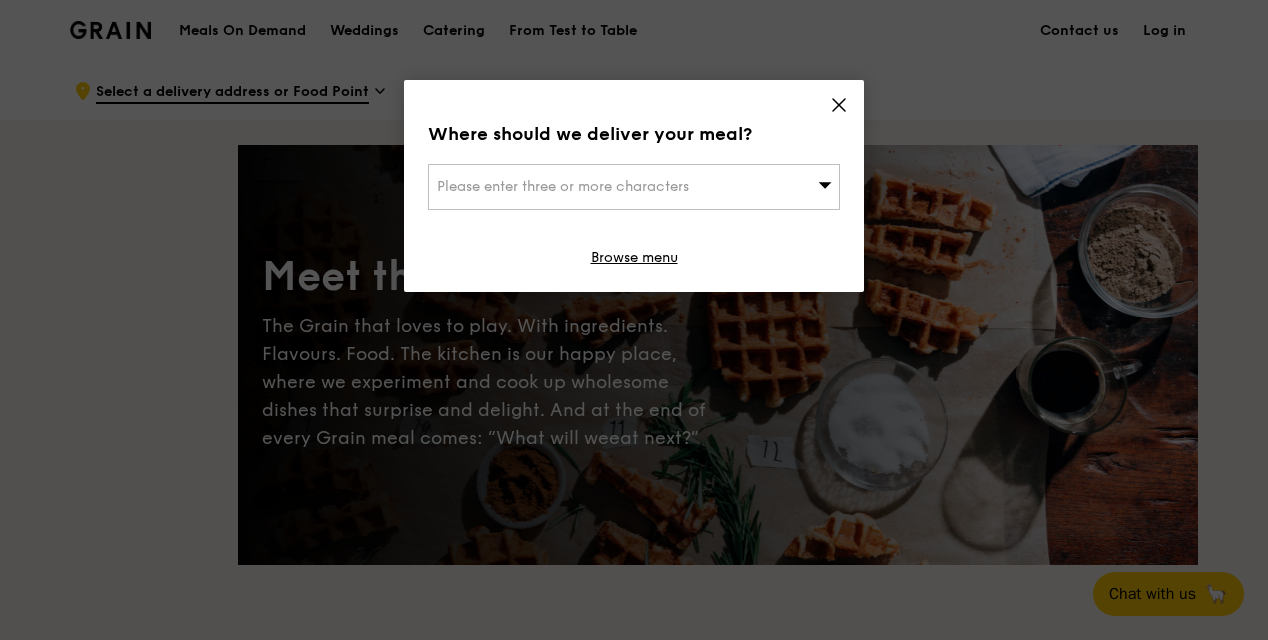 scroll, scrollTop: 0, scrollLeft: 0, axis: both 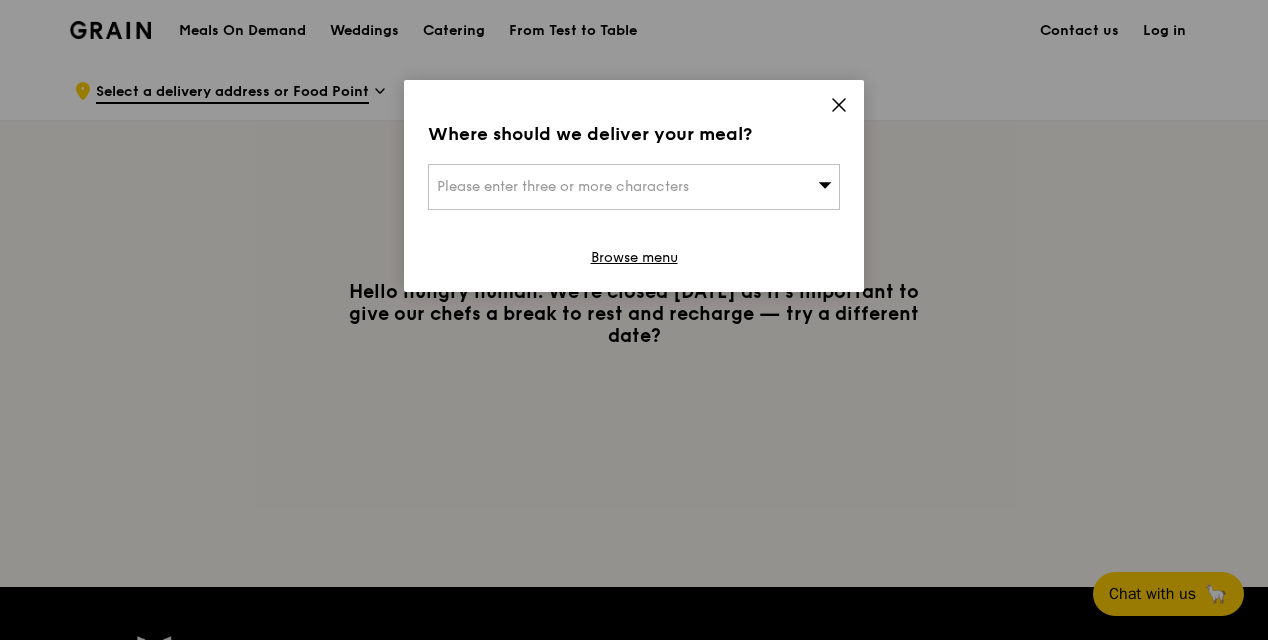 click 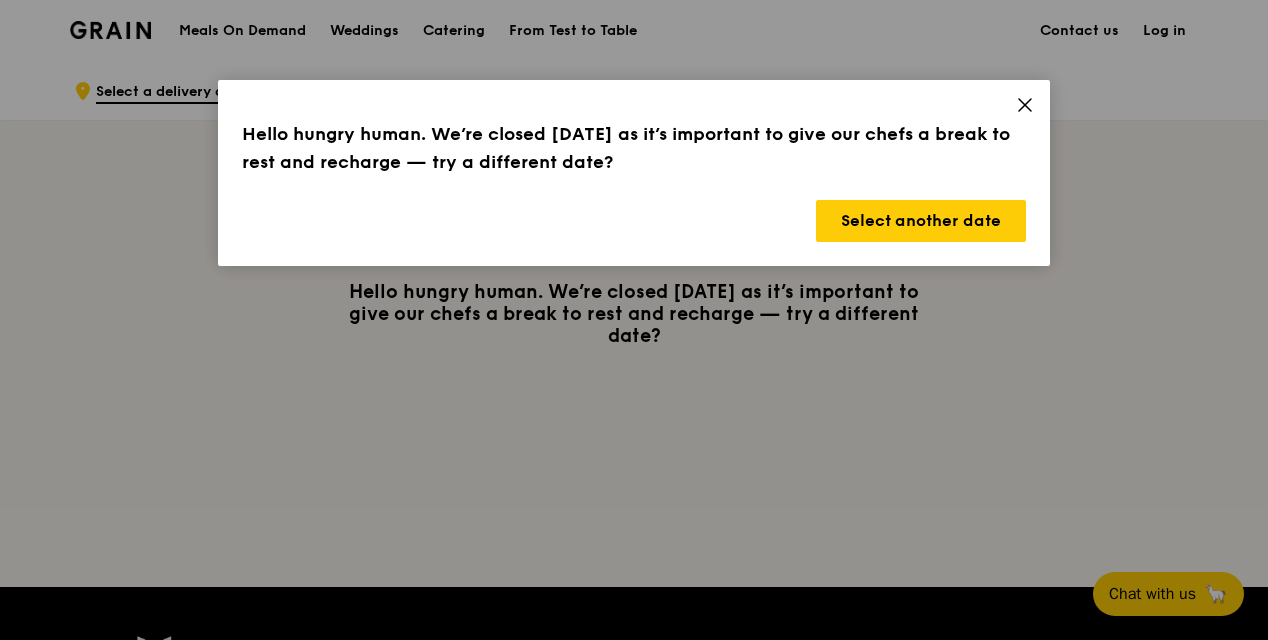 click on "Hello hungry human. We’re closed [DATE] as it’s important to give our chefs a break to rest and recharge — try a different date?
Select another date" at bounding box center [634, 173] 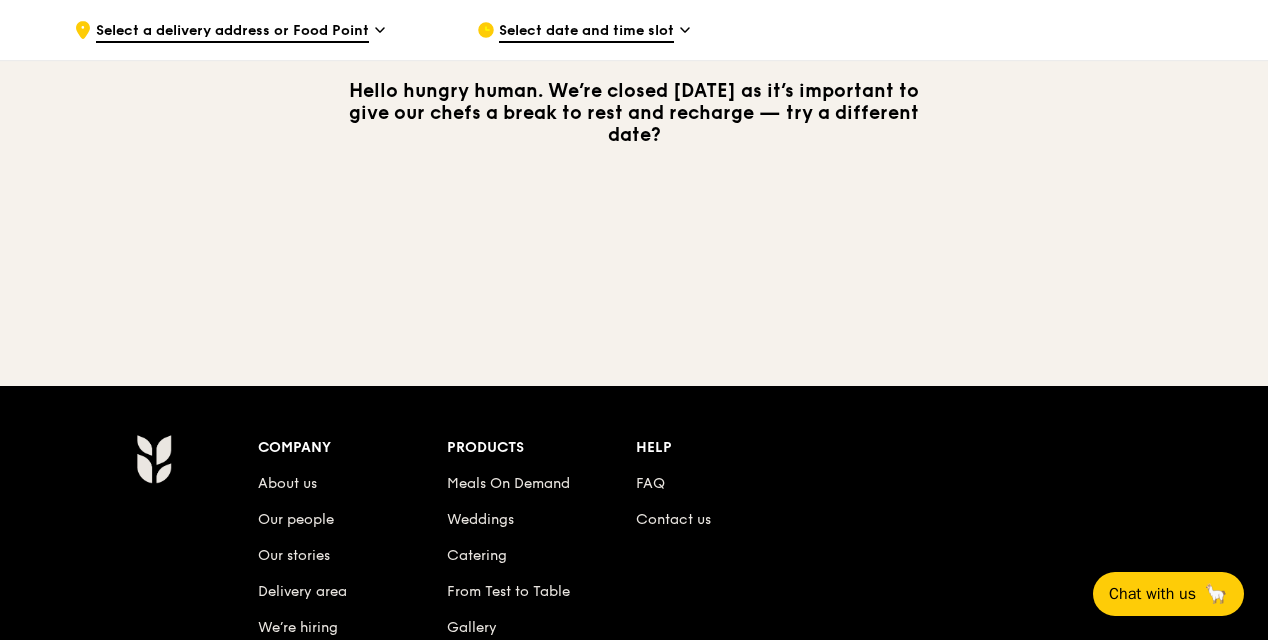 scroll, scrollTop: 400, scrollLeft: 0, axis: vertical 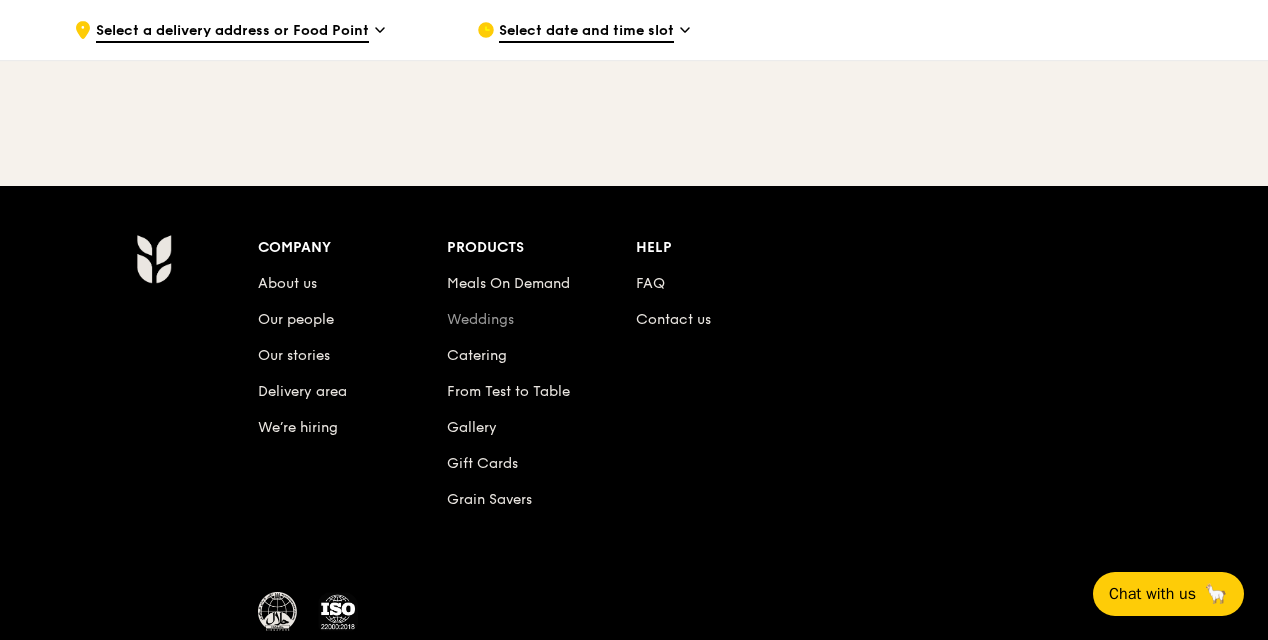 click on "Weddings" at bounding box center (480, 319) 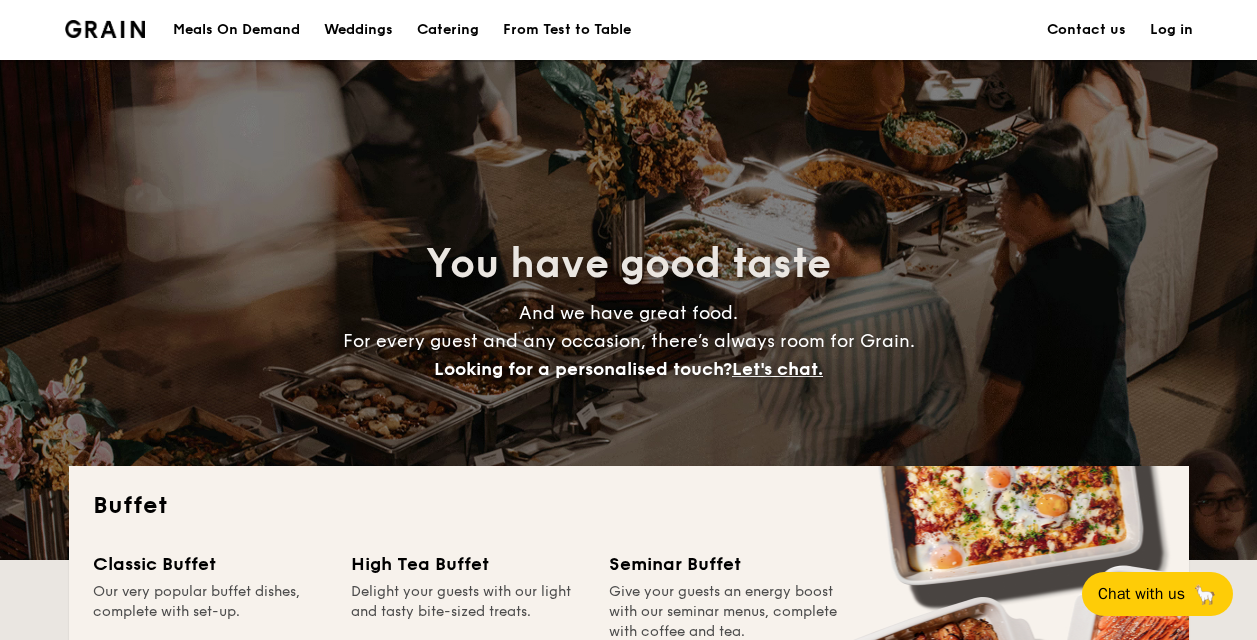 scroll, scrollTop: 500, scrollLeft: 0, axis: vertical 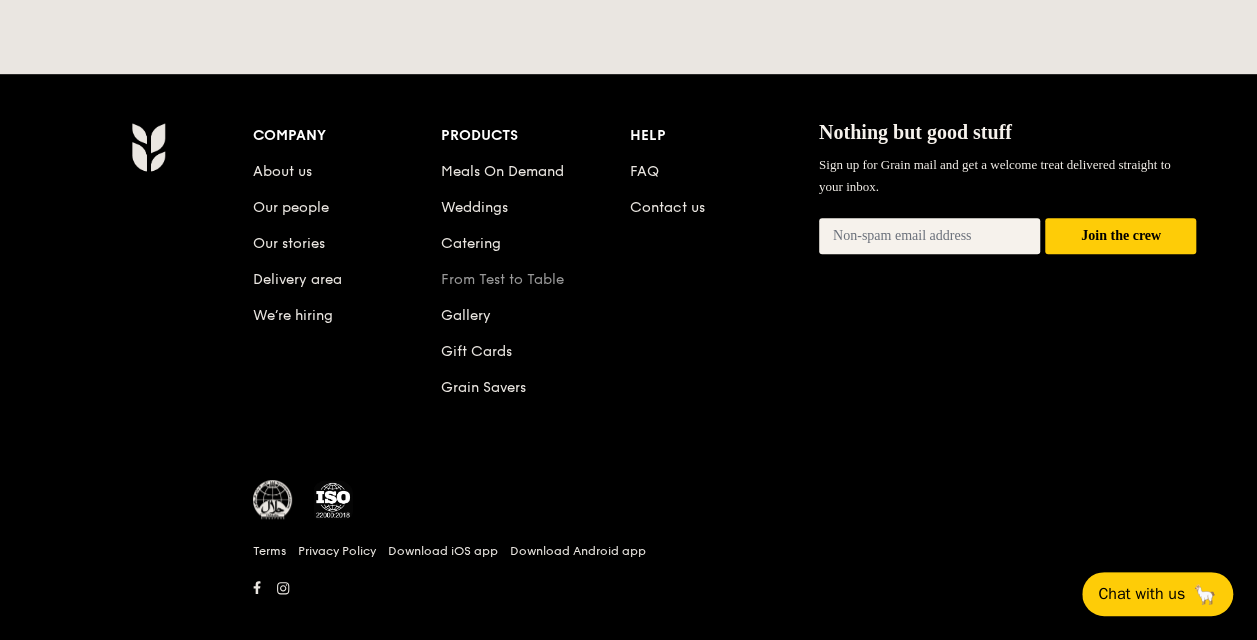 click on "From Test to Table" at bounding box center (502, 279) 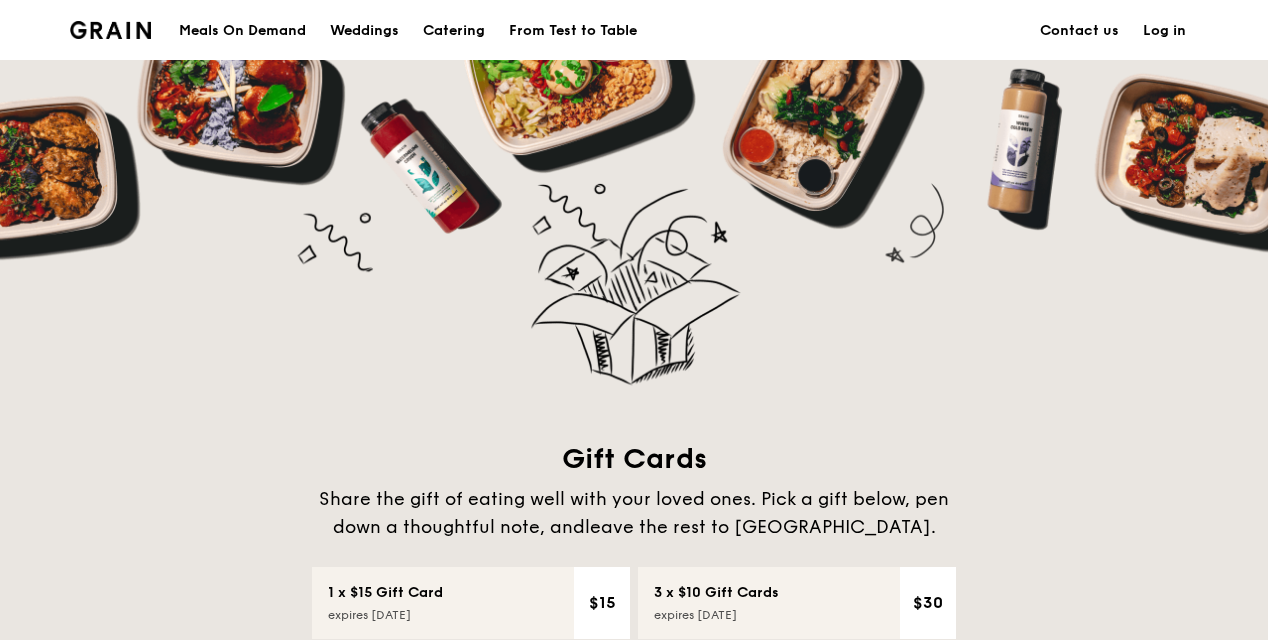 scroll, scrollTop: 600, scrollLeft: 0, axis: vertical 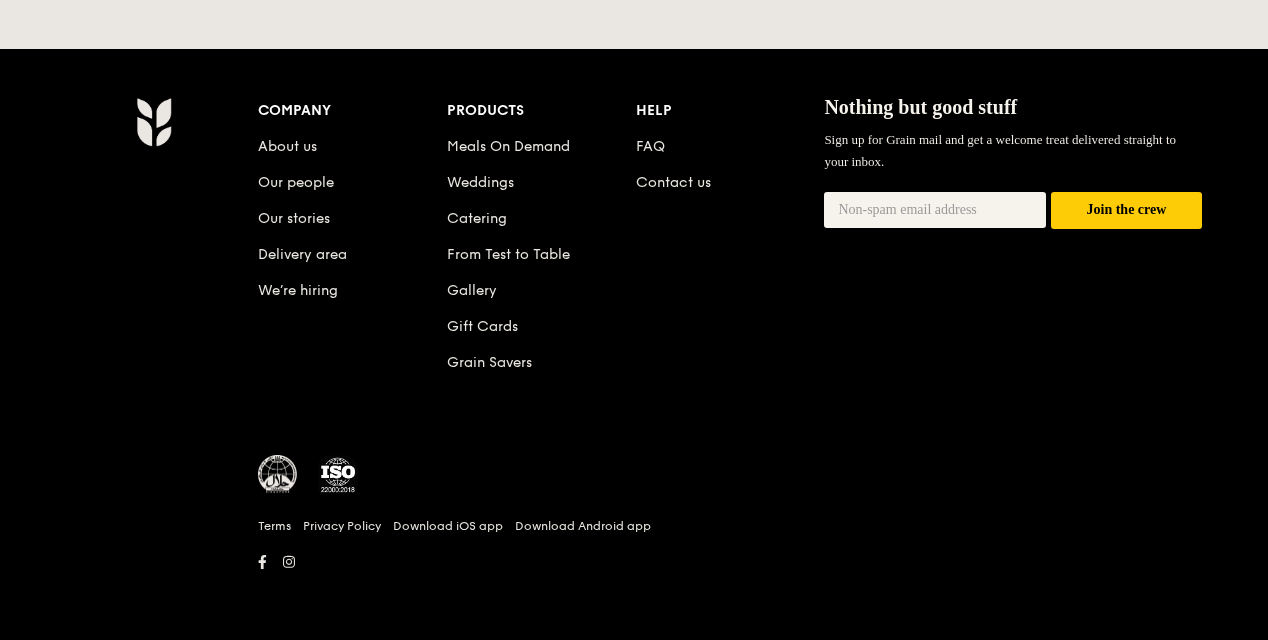 click on "Grain Savers" at bounding box center [541, 359] 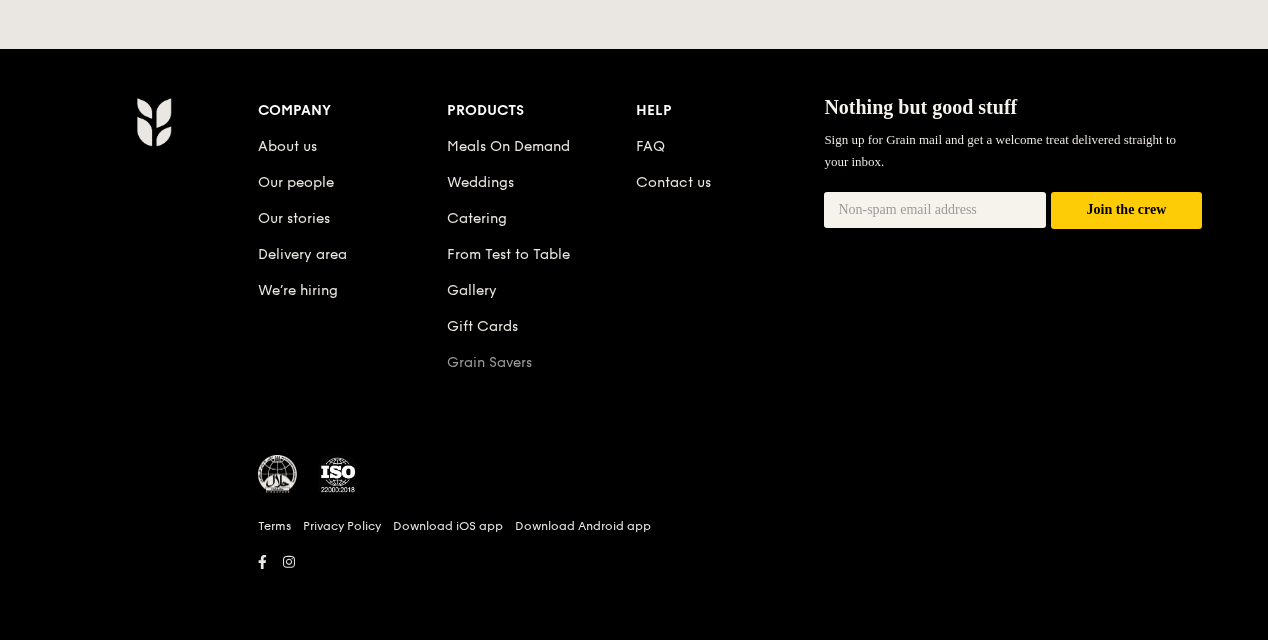 click on "Grain Savers" at bounding box center [489, 362] 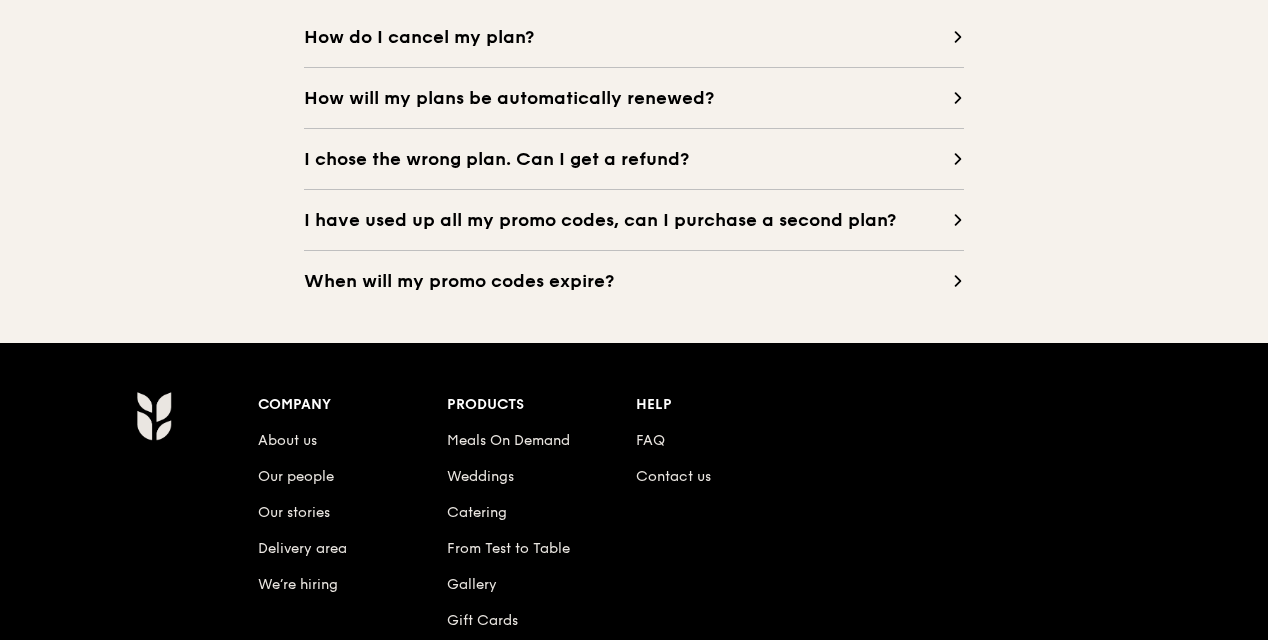 scroll, scrollTop: 2200, scrollLeft: 0, axis: vertical 